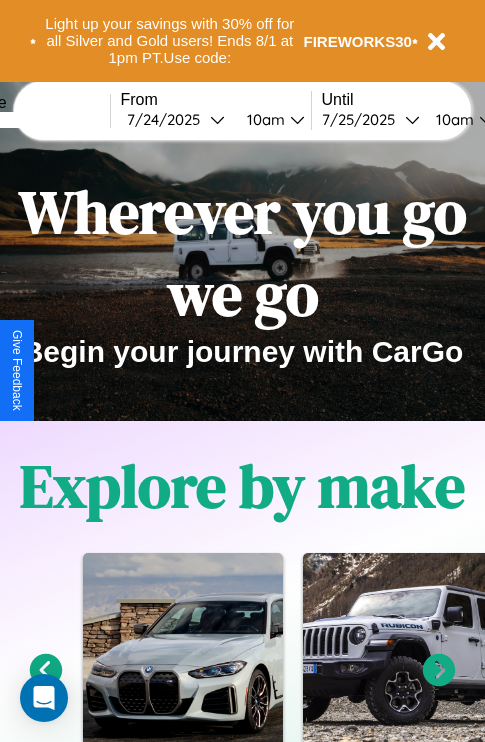 scroll, scrollTop: 308, scrollLeft: 0, axis: vertical 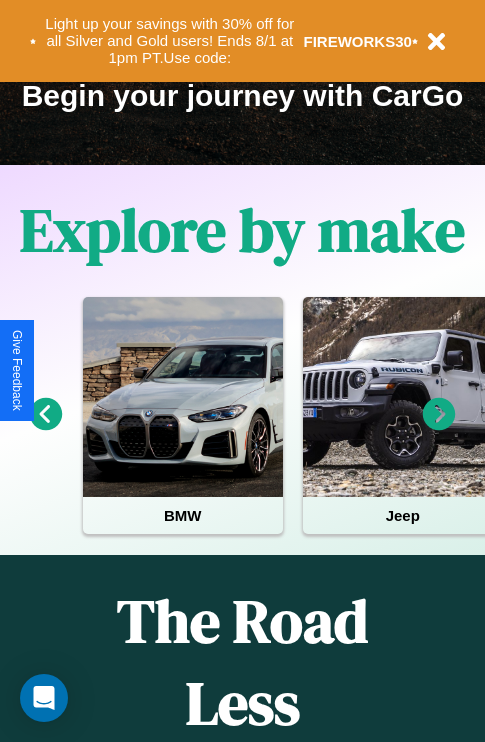 click 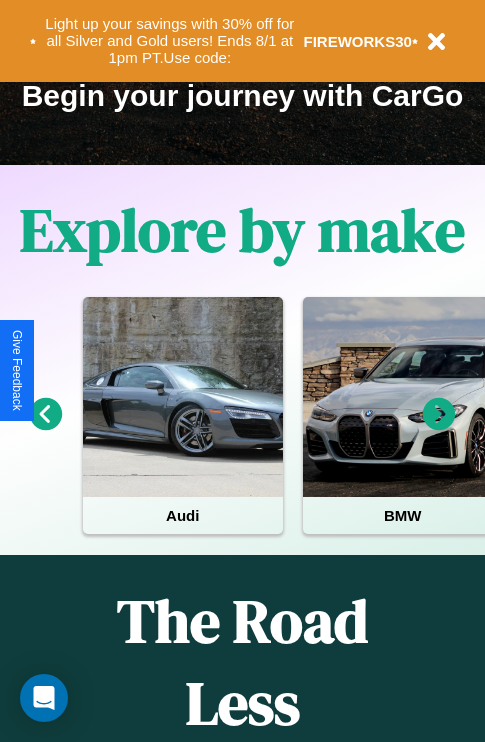 click 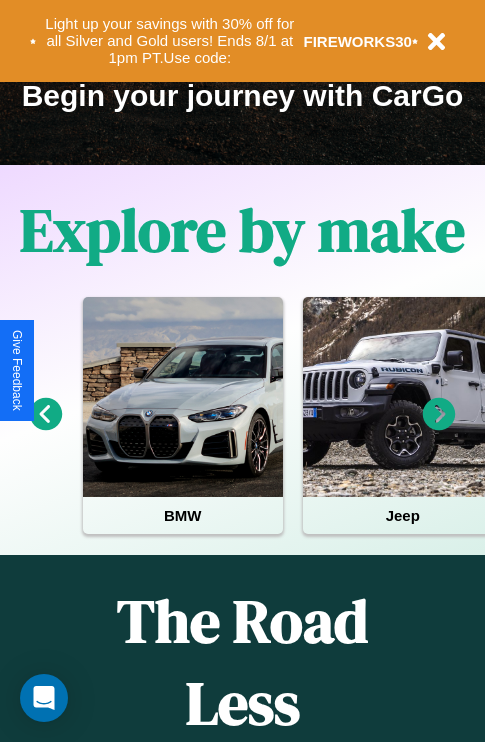 click 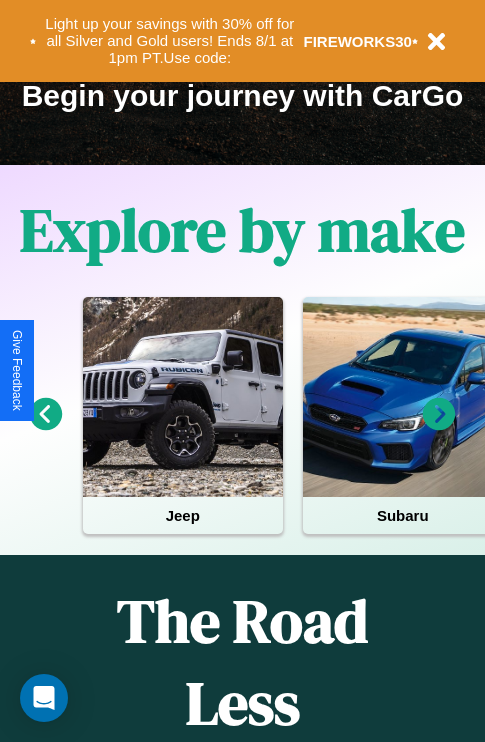 click 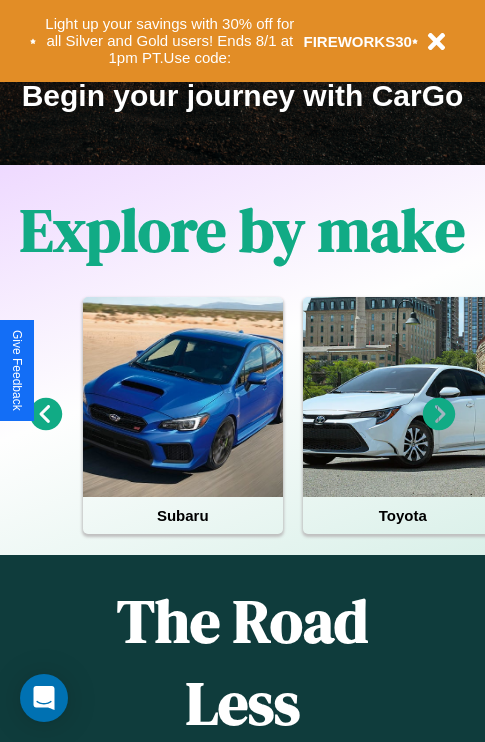 click 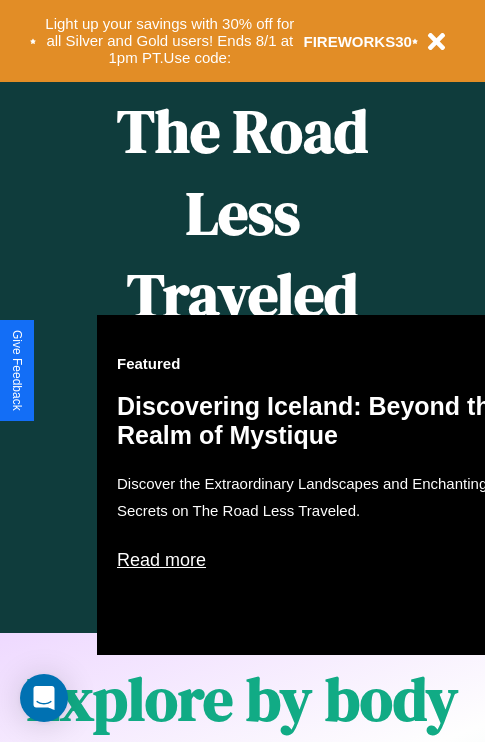 scroll, scrollTop: 2423, scrollLeft: 0, axis: vertical 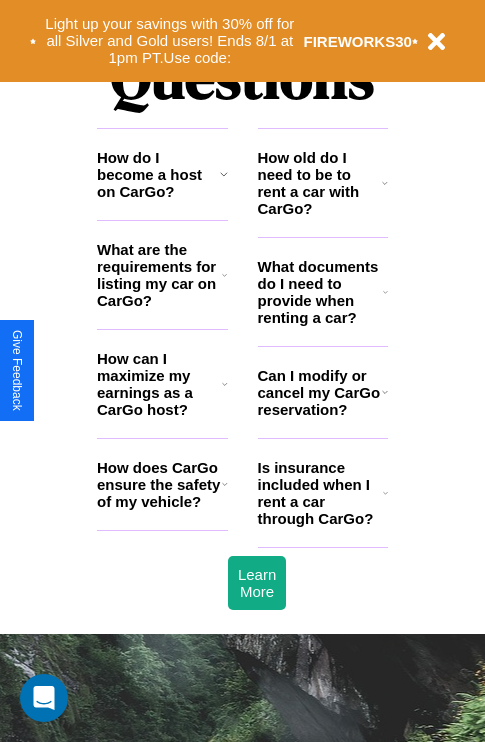 click 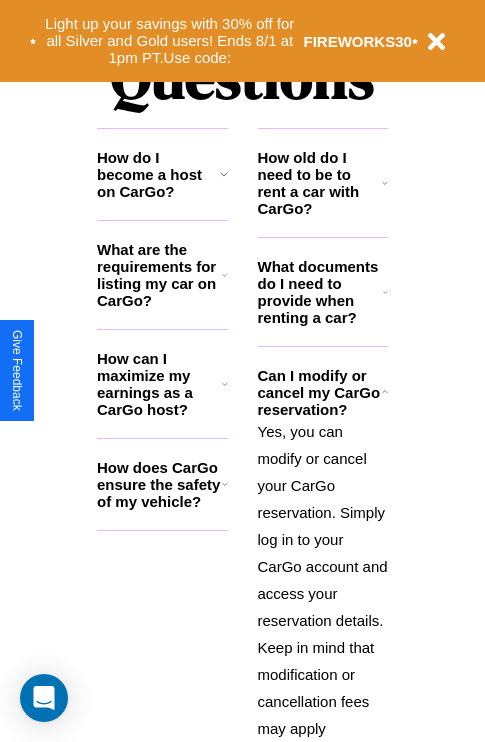 click 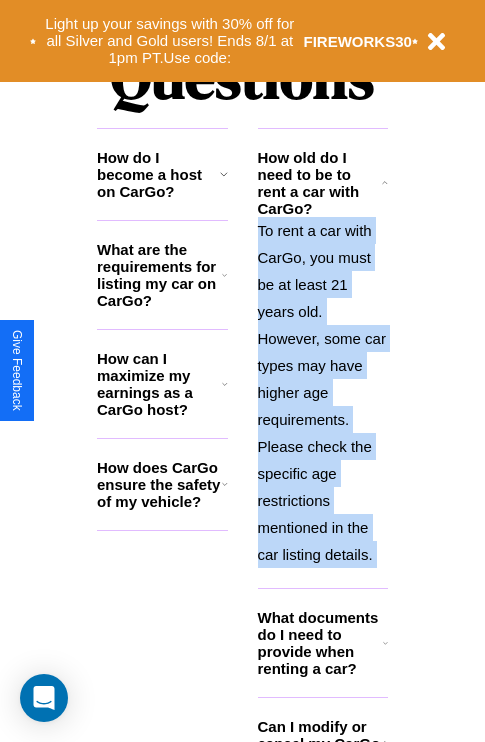 click 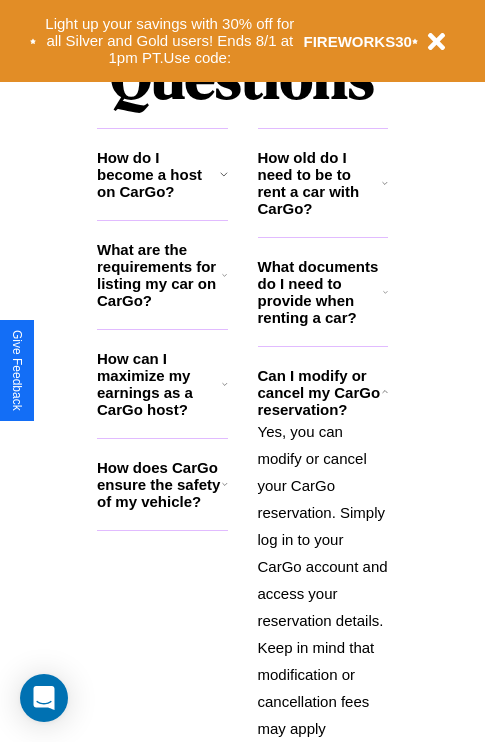 click on "How does CarGo ensure the safety of my vehicle?" at bounding box center [159, 484] 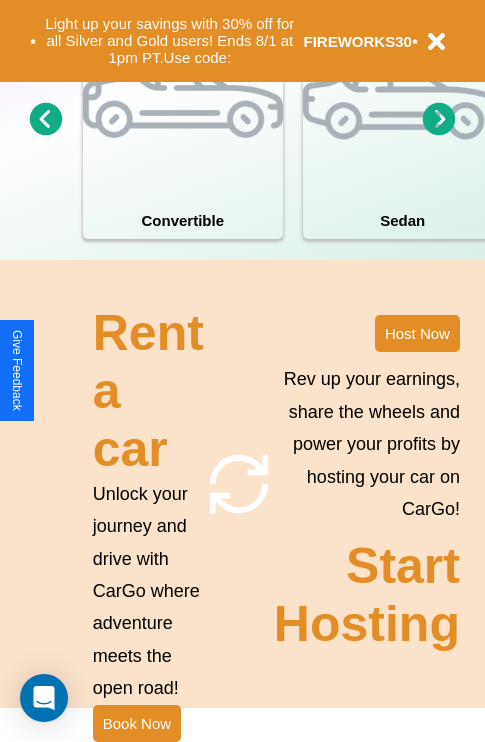 scroll, scrollTop: 1558, scrollLeft: 0, axis: vertical 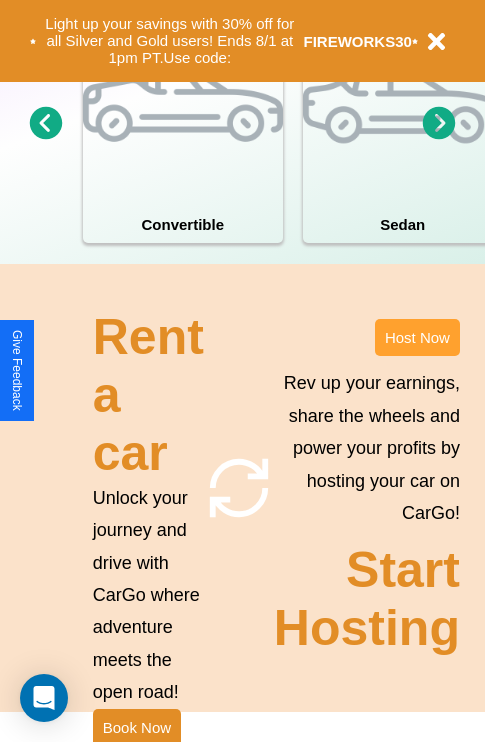 click on "Host Now" at bounding box center [417, 337] 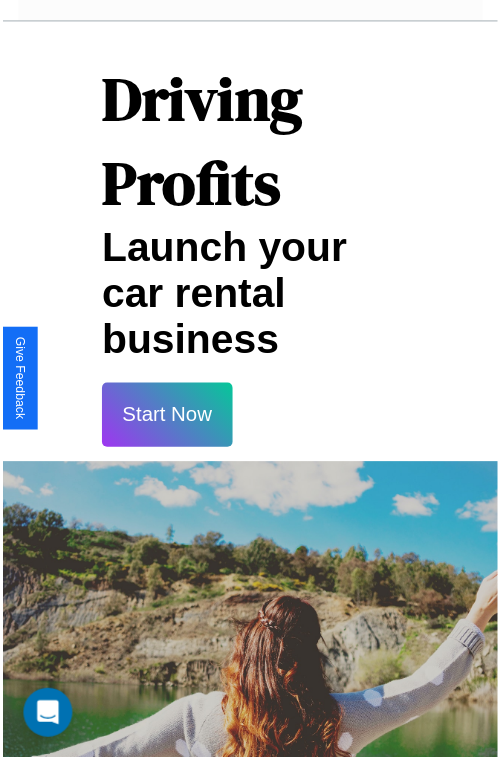 scroll, scrollTop: 35, scrollLeft: 0, axis: vertical 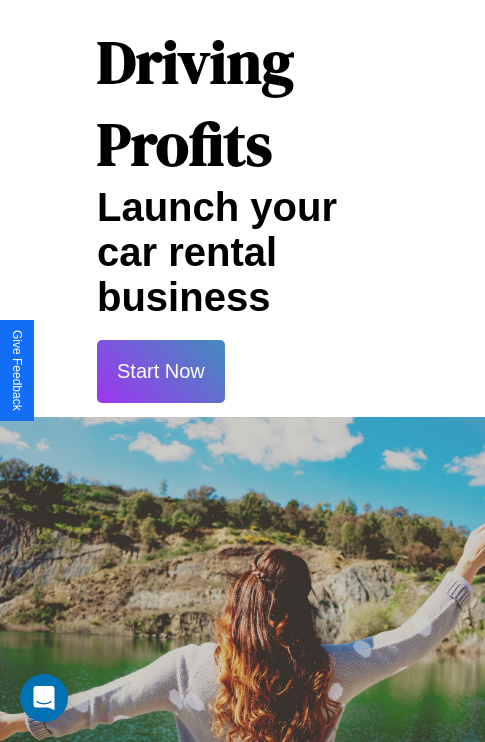 click on "Start Now" at bounding box center (161, 371) 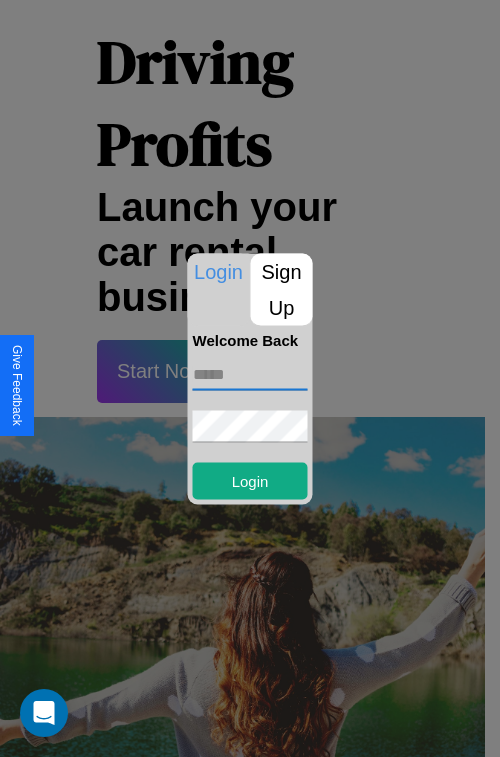 click at bounding box center [250, 374] 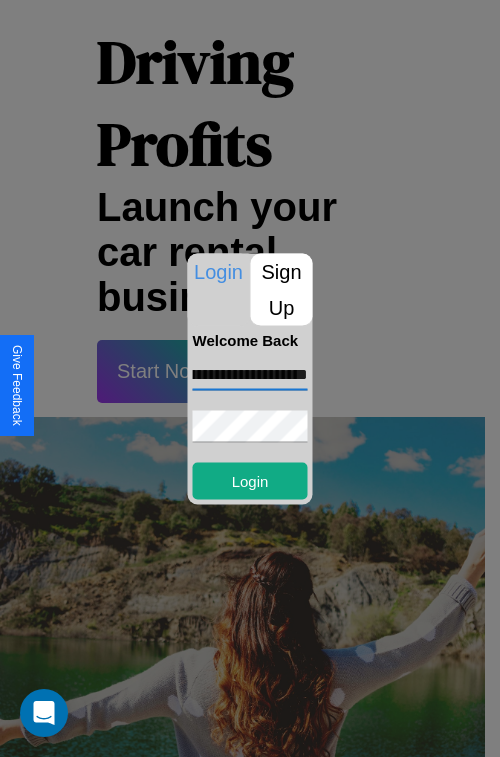 scroll, scrollTop: 0, scrollLeft: 61, axis: horizontal 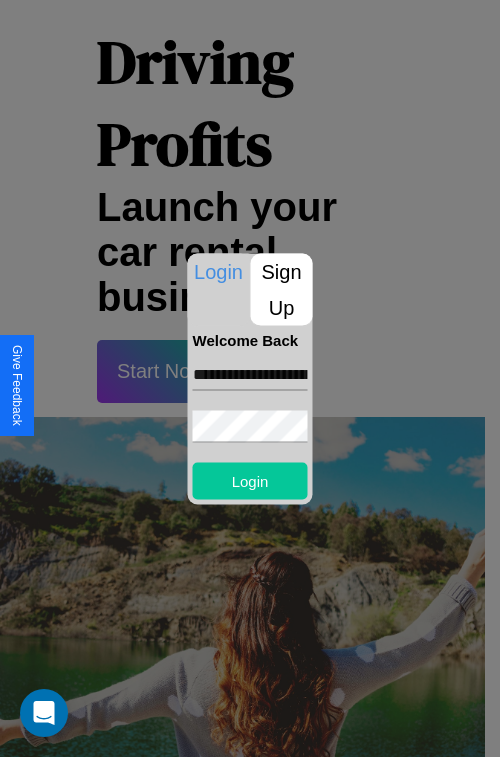 click on "Login" at bounding box center [250, 480] 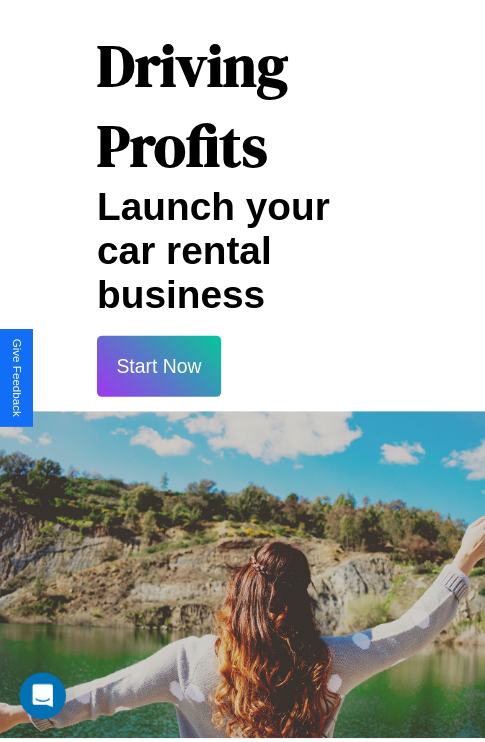 scroll, scrollTop: 37, scrollLeft: 0, axis: vertical 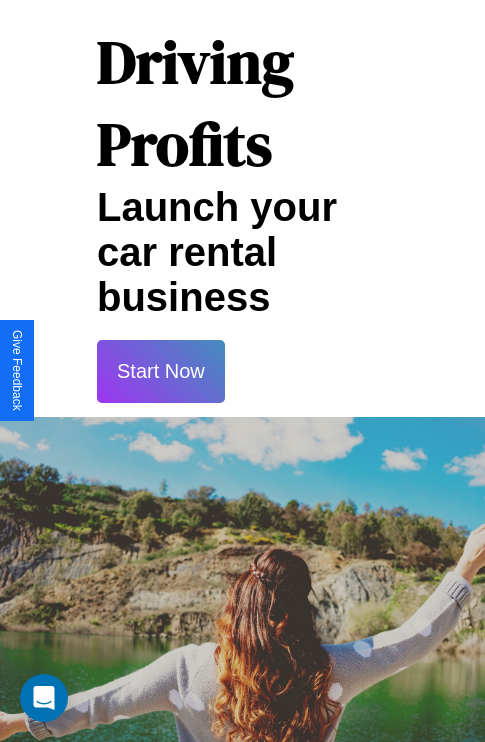 click on "Start Now" at bounding box center [161, 371] 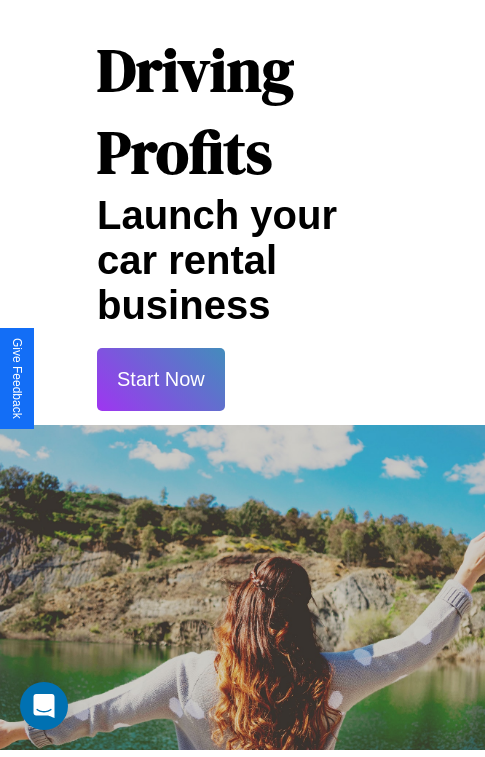 scroll, scrollTop: 0, scrollLeft: 0, axis: both 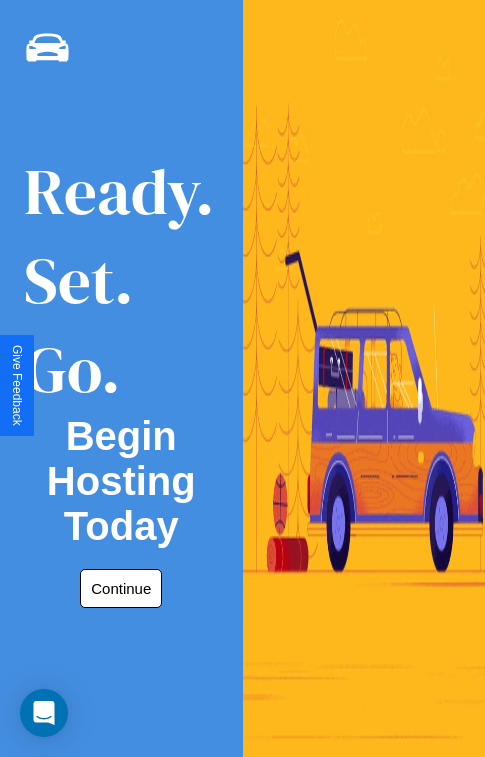 click on "Continue" at bounding box center [121, 588] 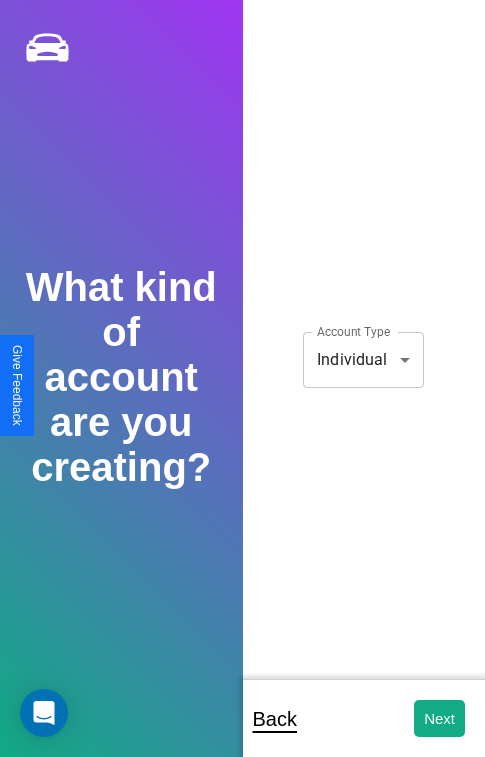 click on "**********" at bounding box center (242, 392) 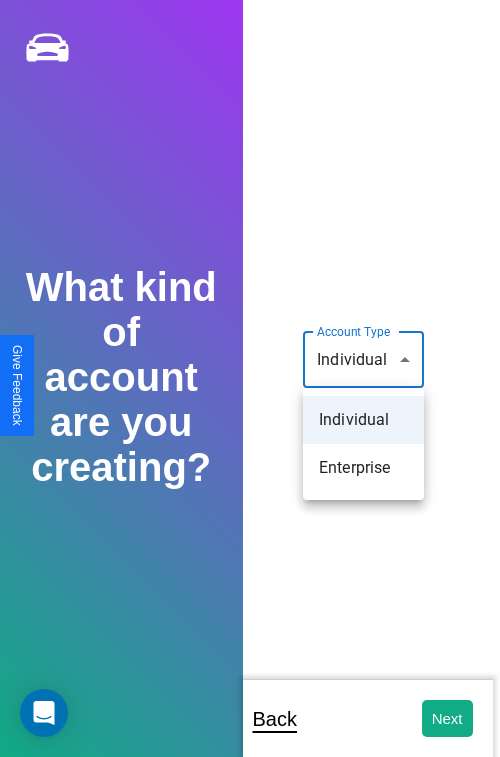 click on "Individual" at bounding box center (363, 420) 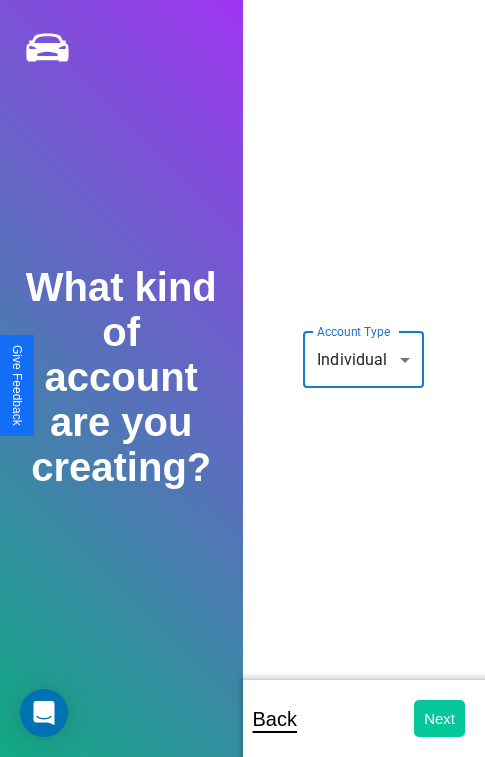 click on "Next" at bounding box center (439, 718) 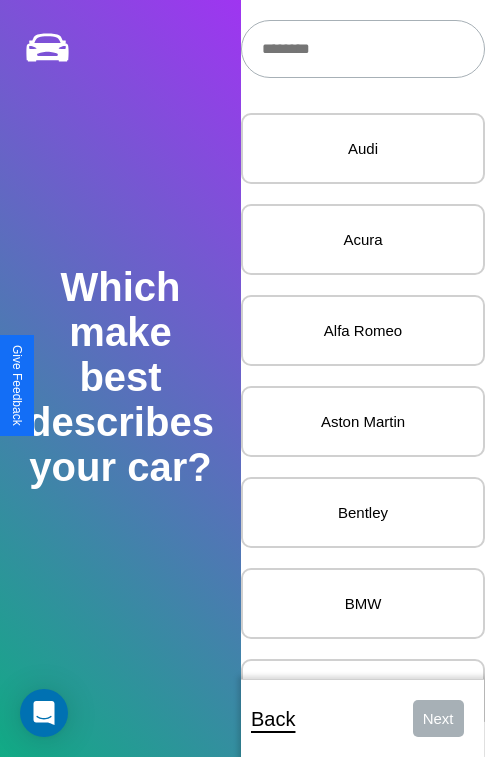 scroll, scrollTop: 27, scrollLeft: 0, axis: vertical 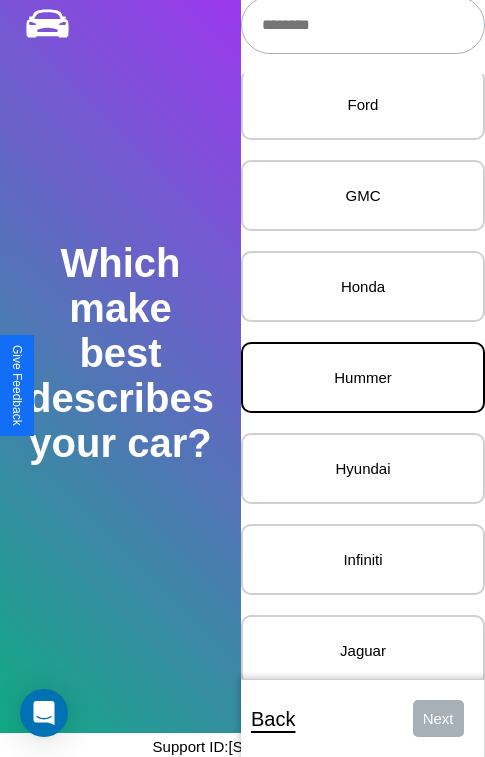 click on "Hummer" at bounding box center (363, 377) 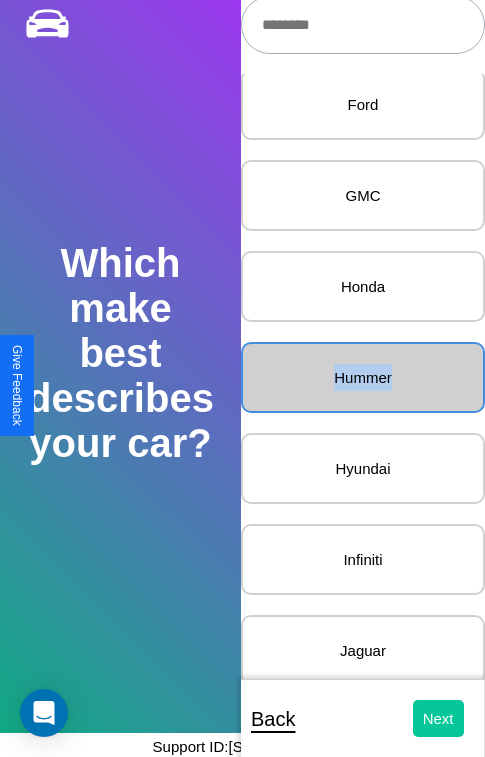 click on "Next" at bounding box center (438, 718) 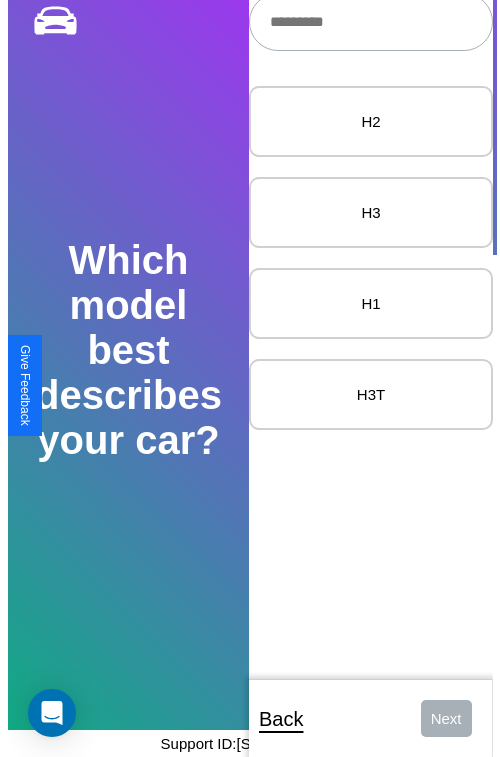 scroll, scrollTop: 0, scrollLeft: 0, axis: both 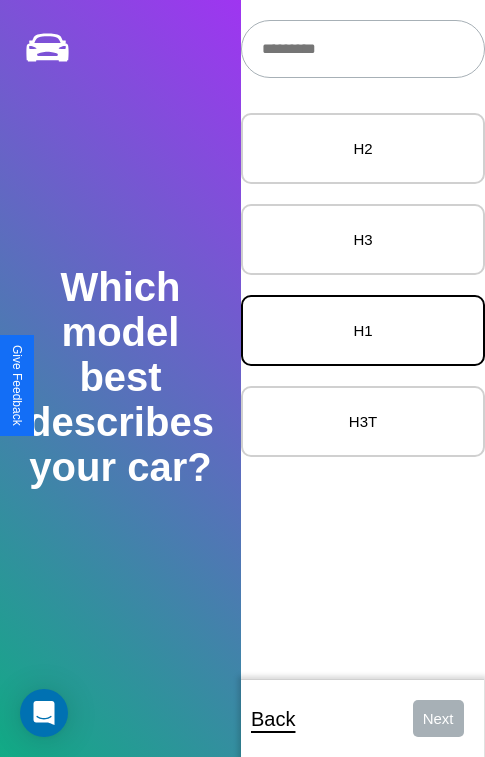 click on "H1" at bounding box center (363, 330) 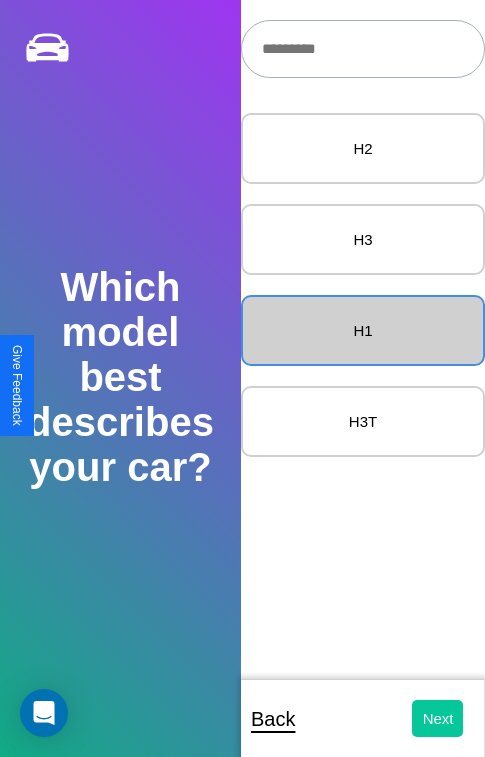 click on "Next" at bounding box center [438, 718] 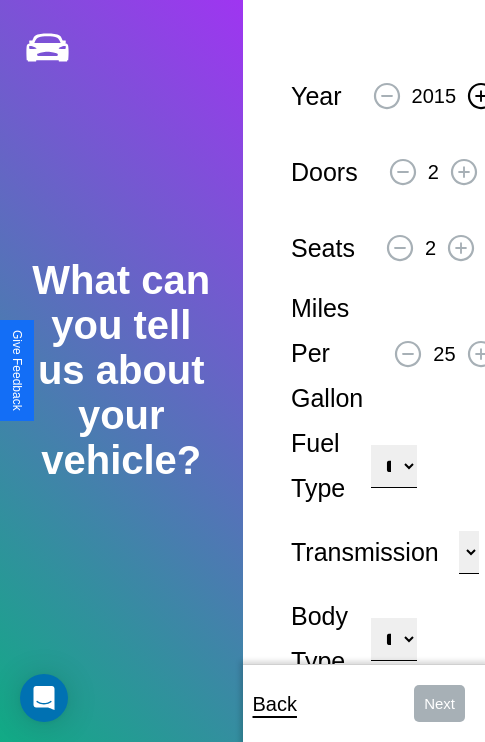 click 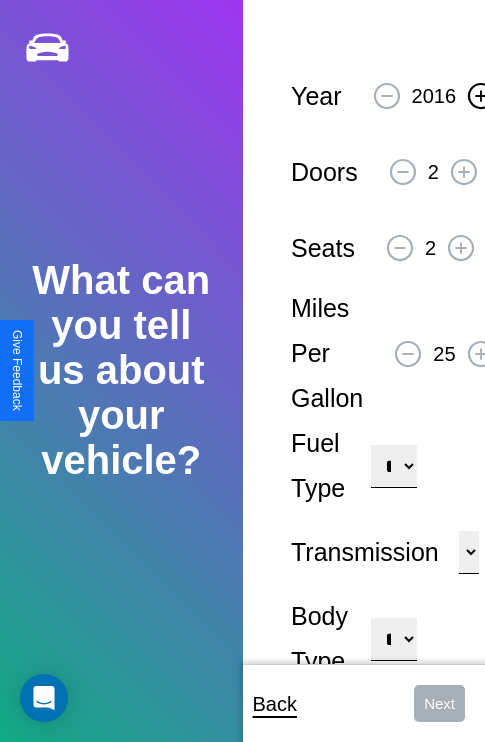 click 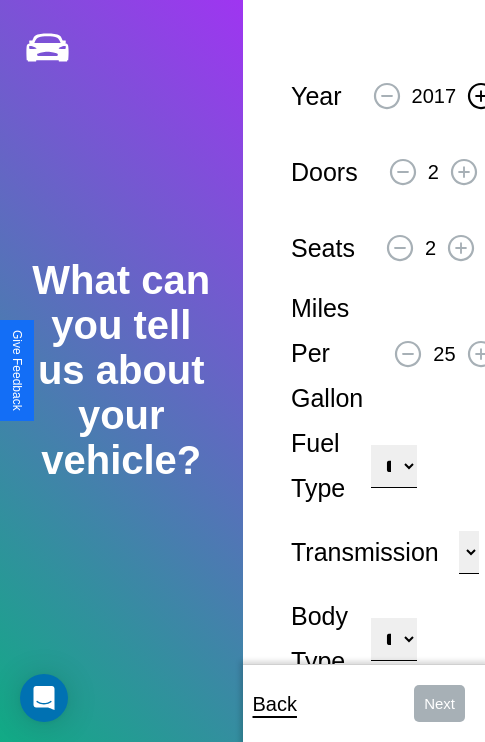 click 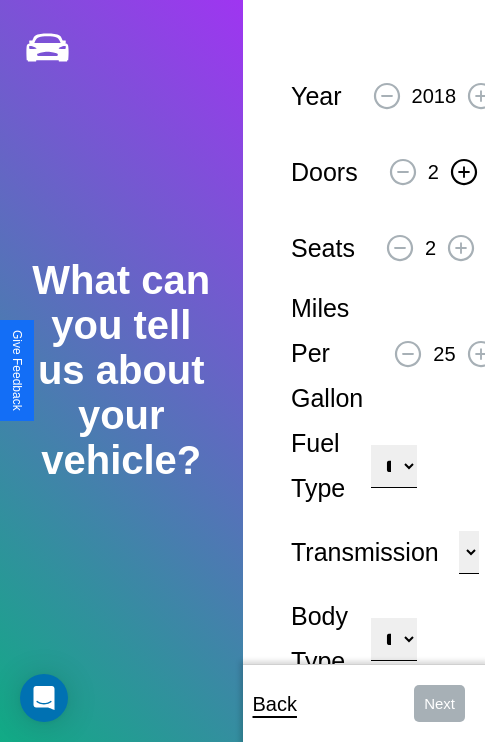 click 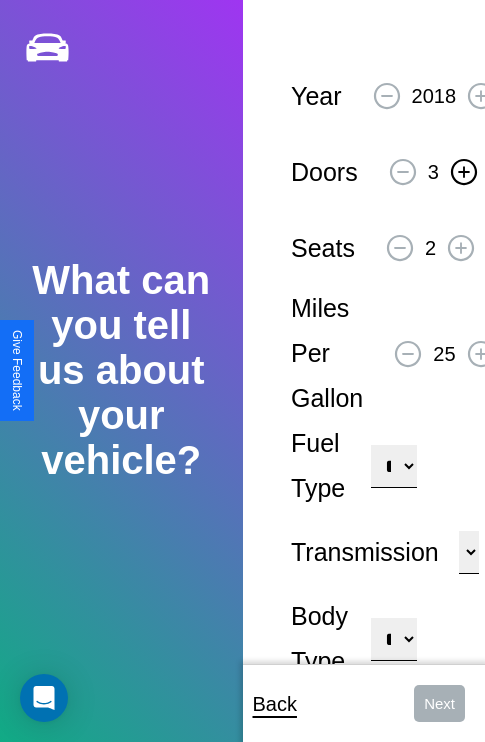 click 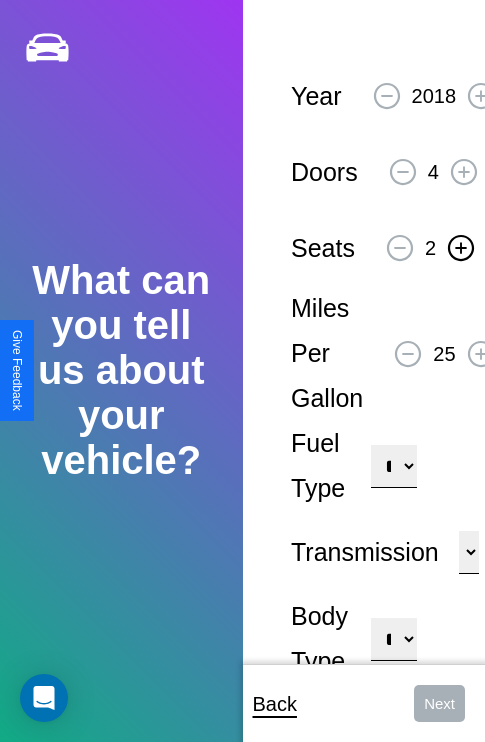click 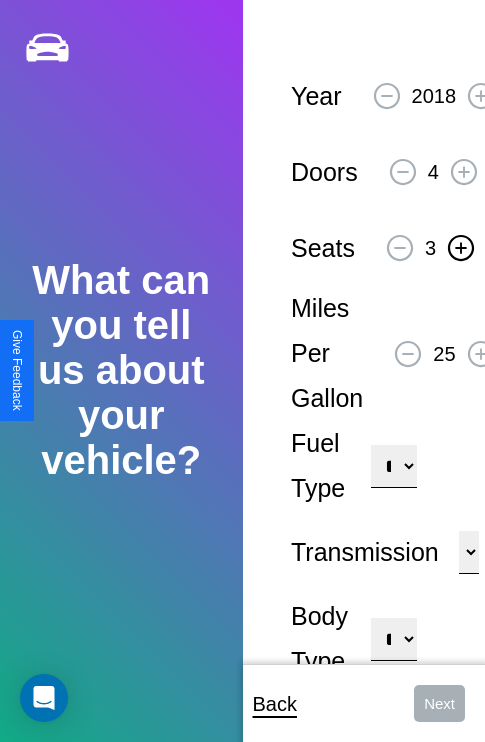 click 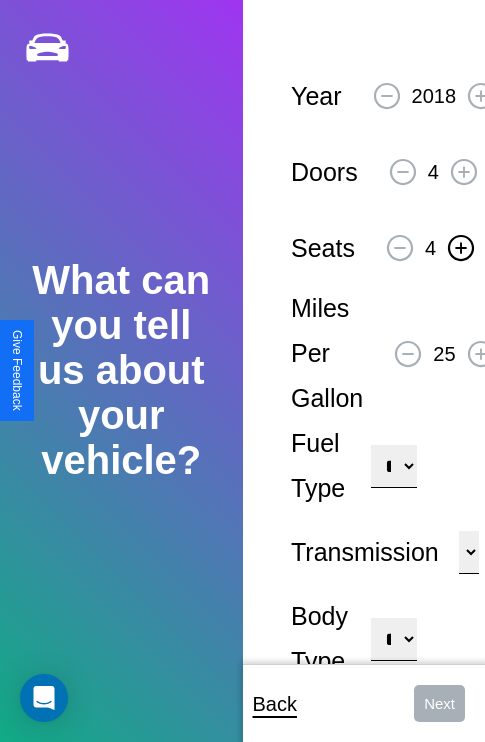 click 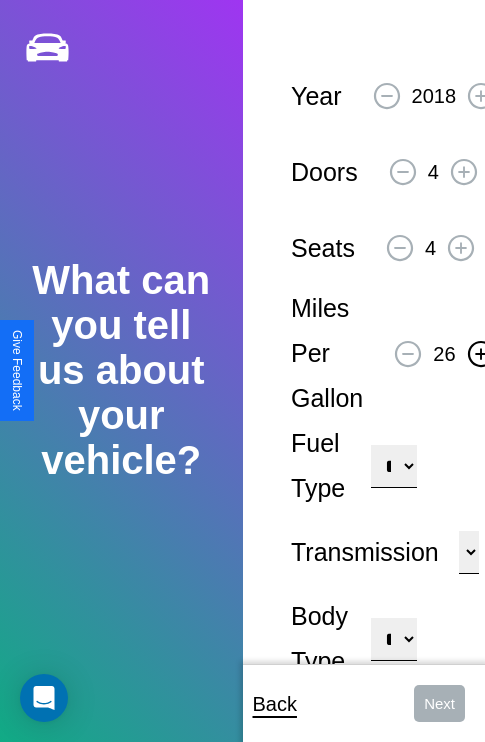 click 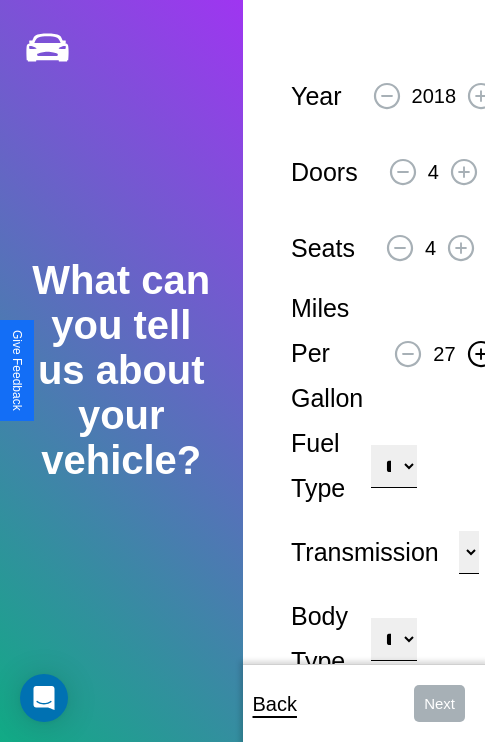 click 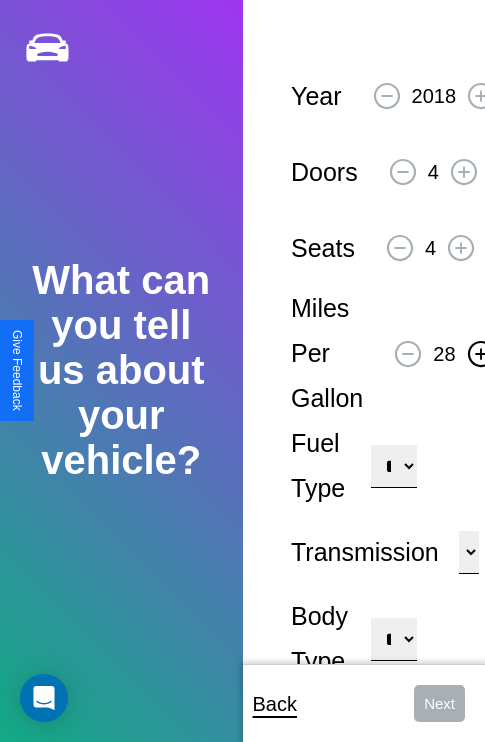 click 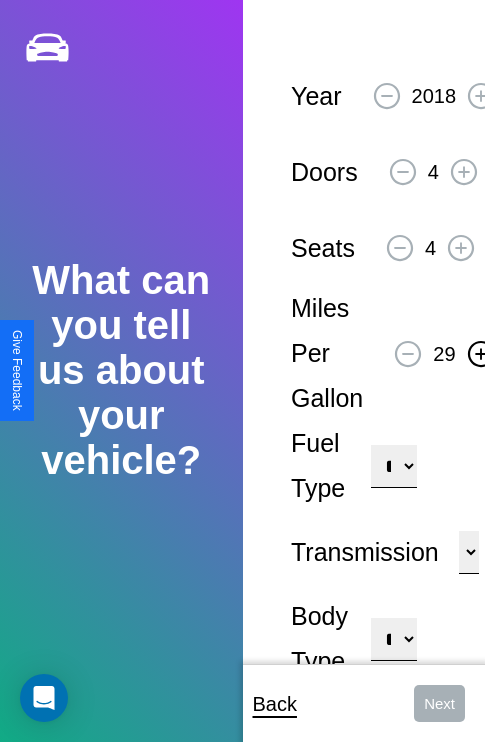 click 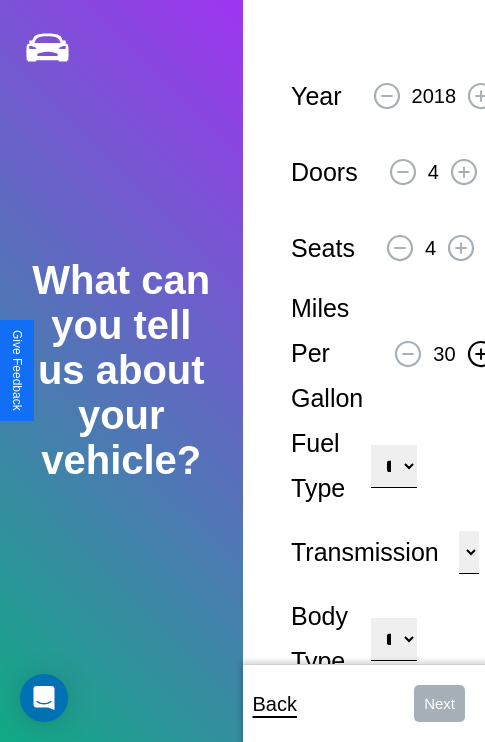 click 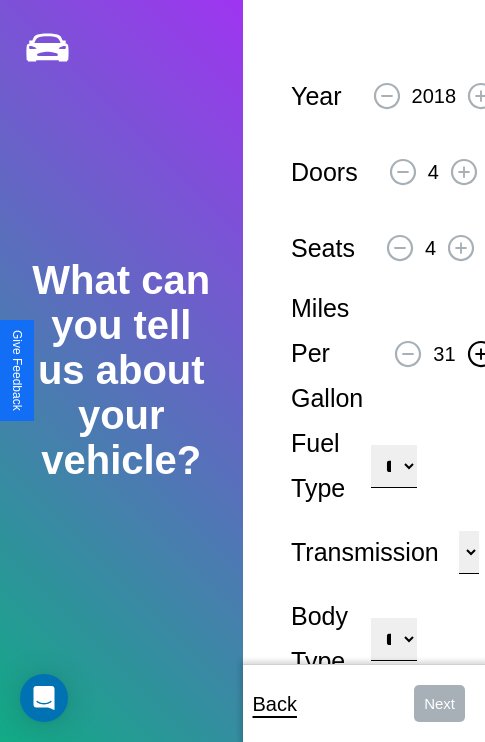 click 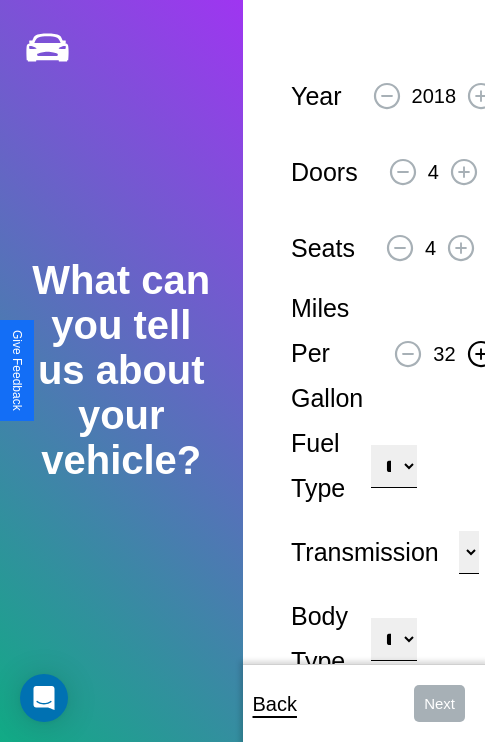 click 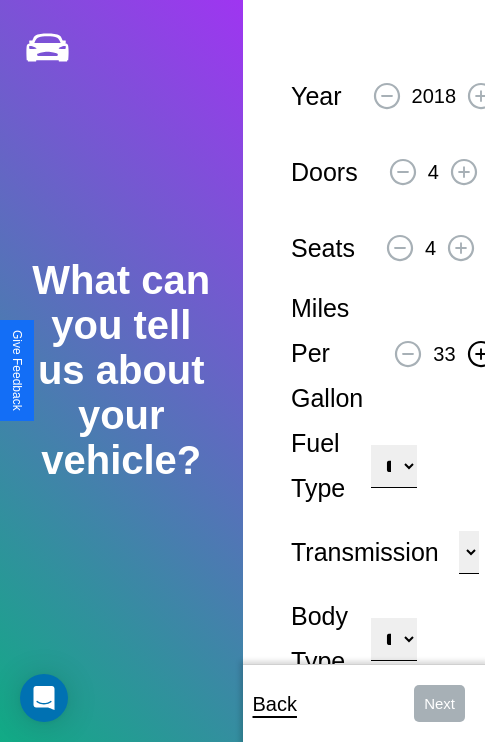 click 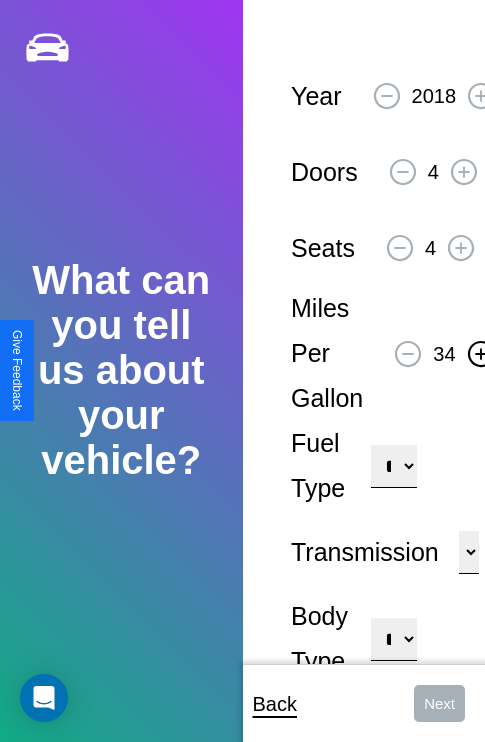 click 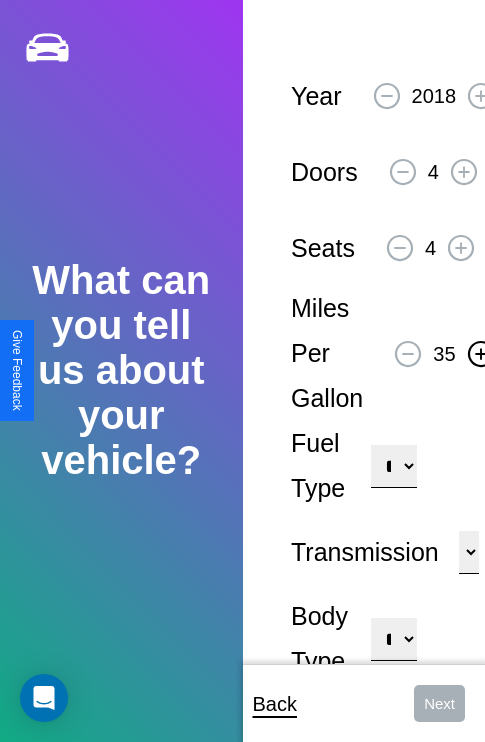 click on "**********" at bounding box center [393, 466] 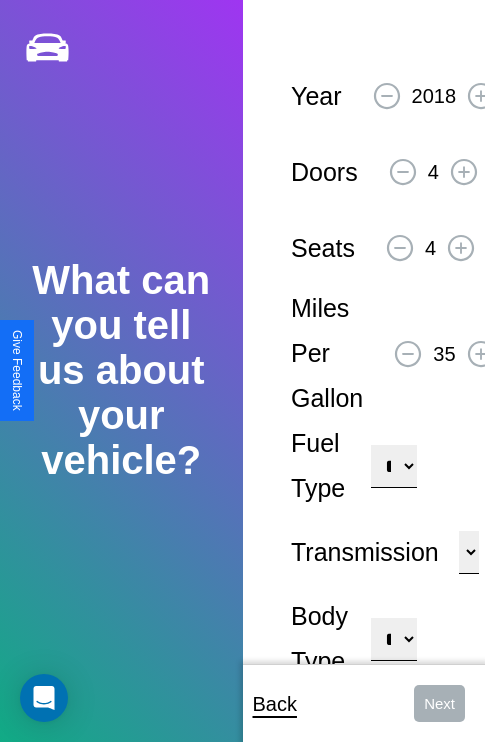 select on "***" 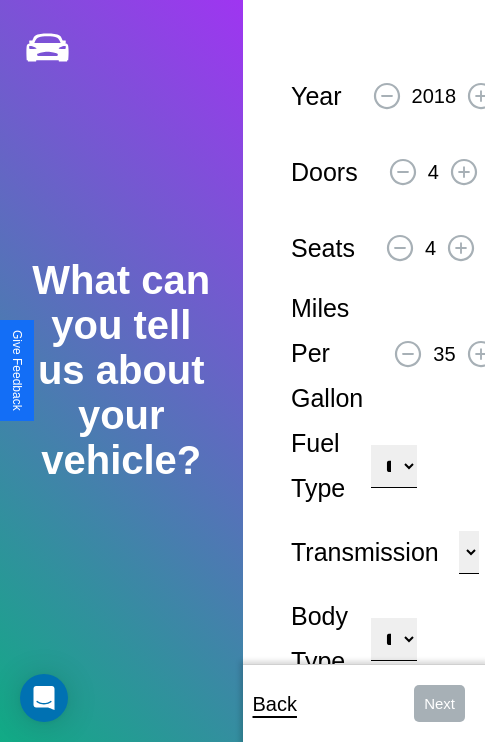 click on "****** ********* ******" at bounding box center [469, 552] 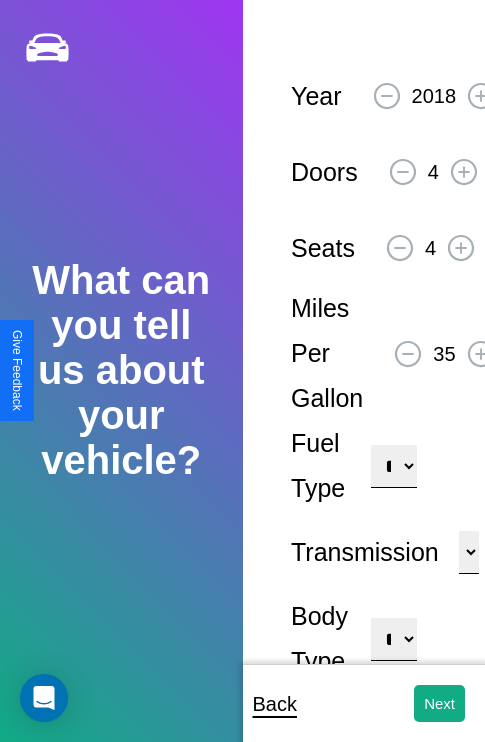 click on "**********" at bounding box center (393, 639) 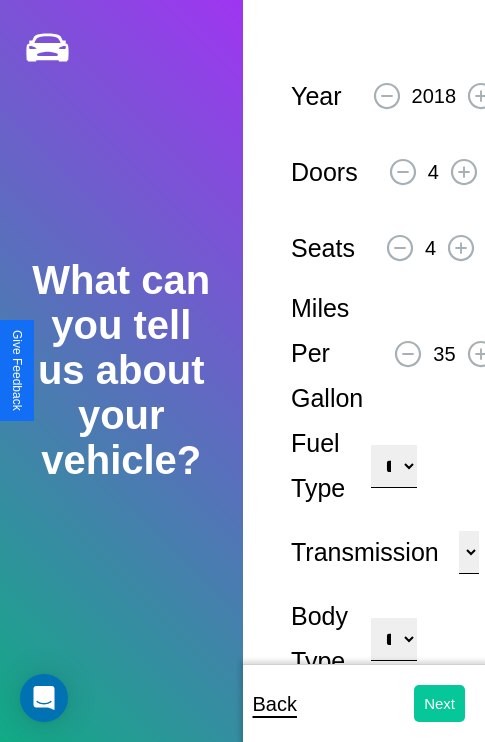 click on "Next" at bounding box center [439, 703] 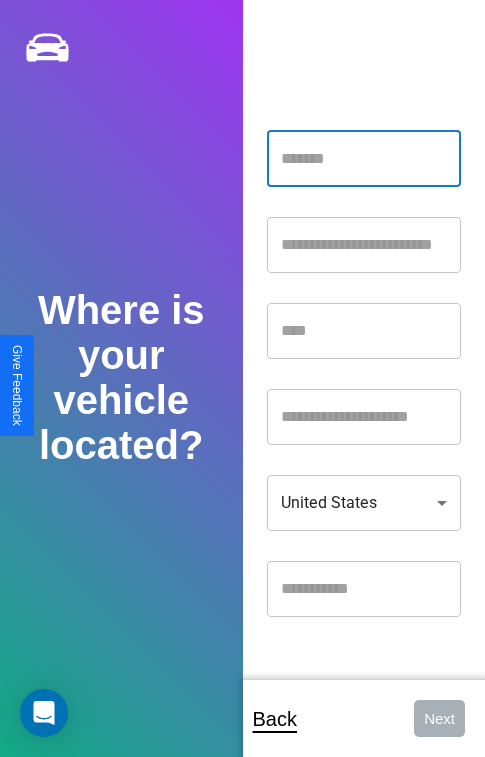click at bounding box center (364, 159) 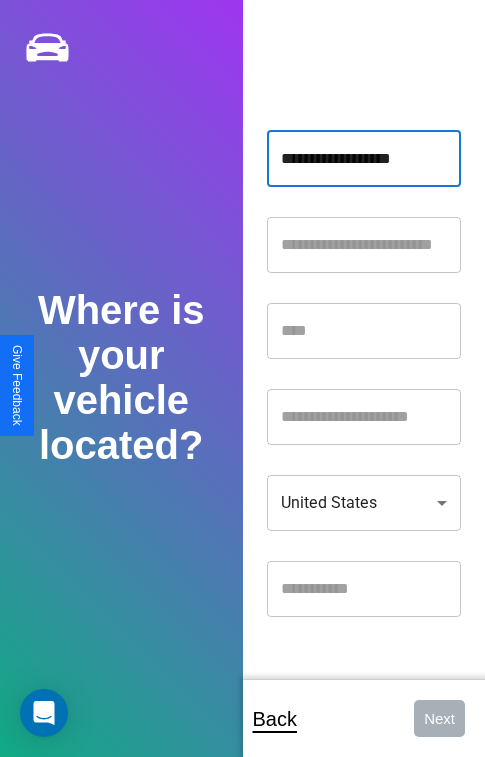 type on "**********" 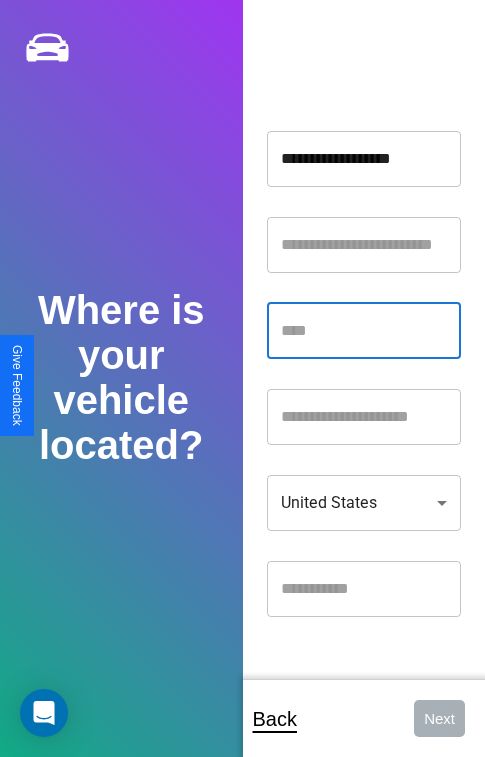 click at bounding box center [364, 331] 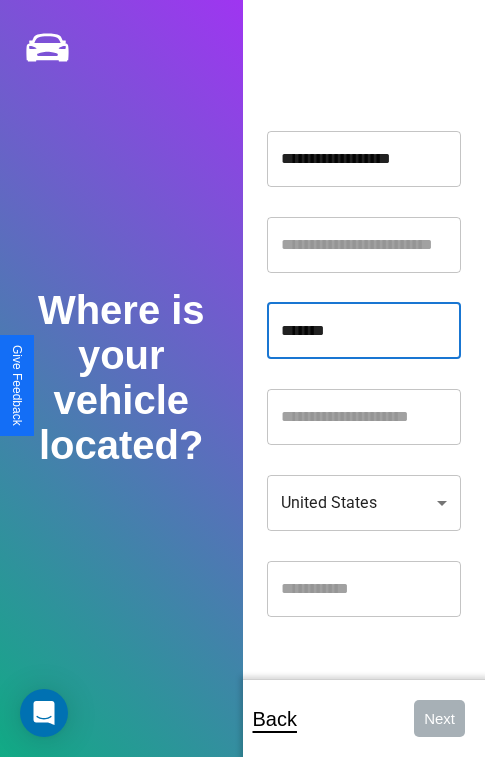 type on "*******" 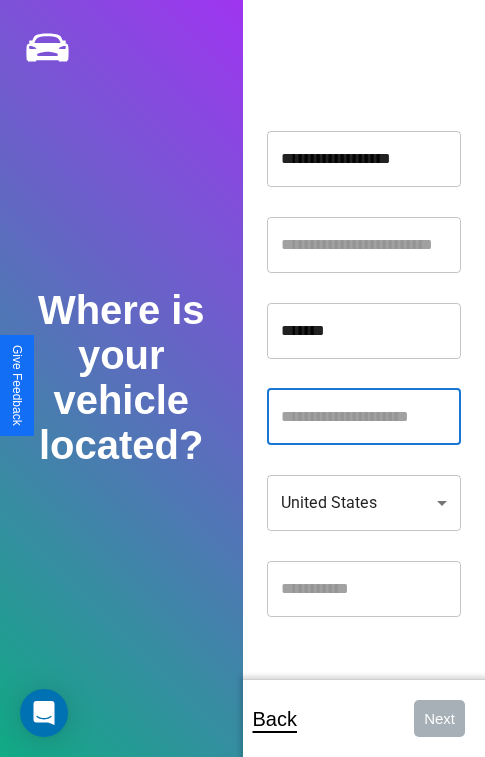 click at bounding box center [364, 417] 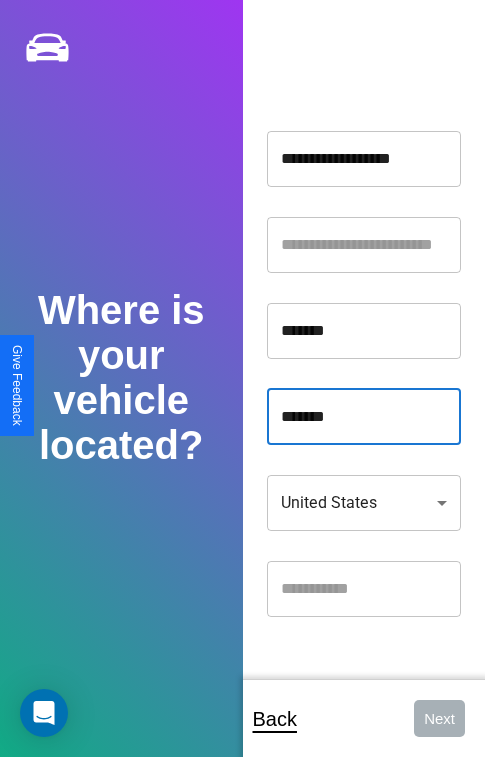 type on "*******" 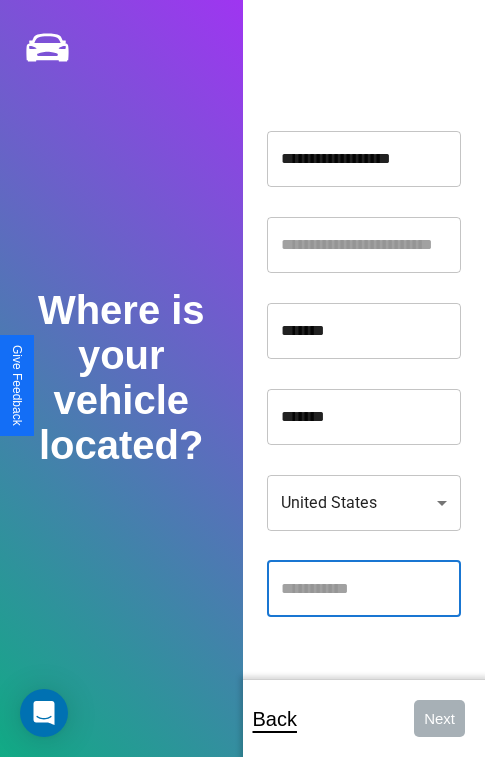 click at bounding box center [364, 589] 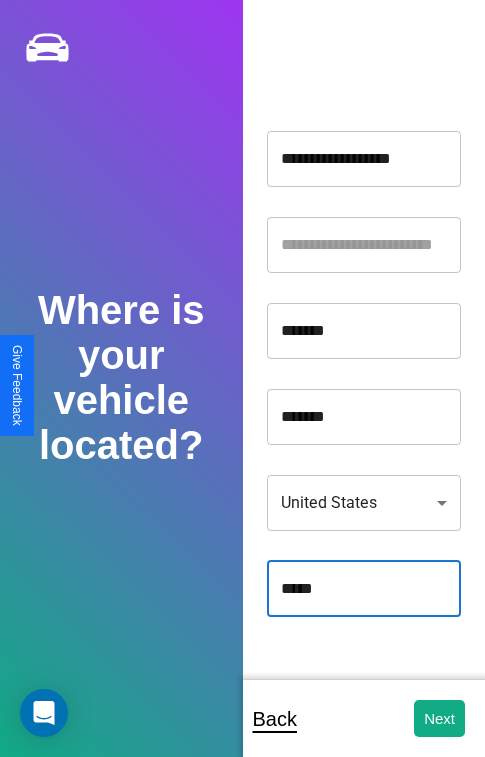 type on "*****" 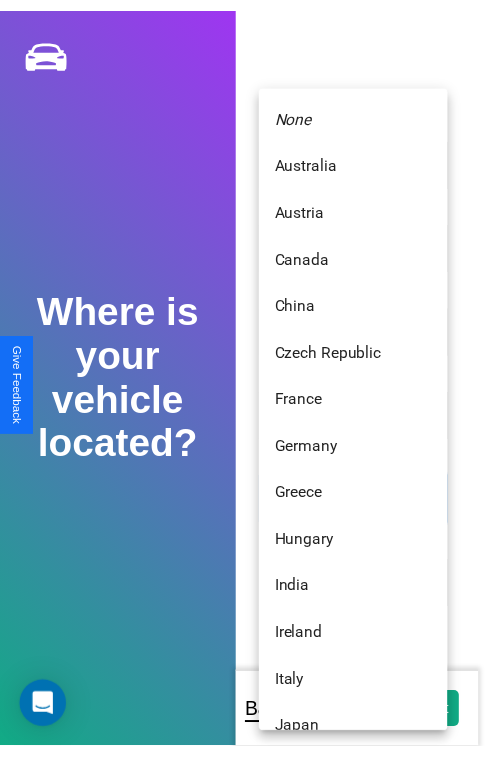 scroll, scrollTop: 459, scrollLeft: 0, axis: vertical 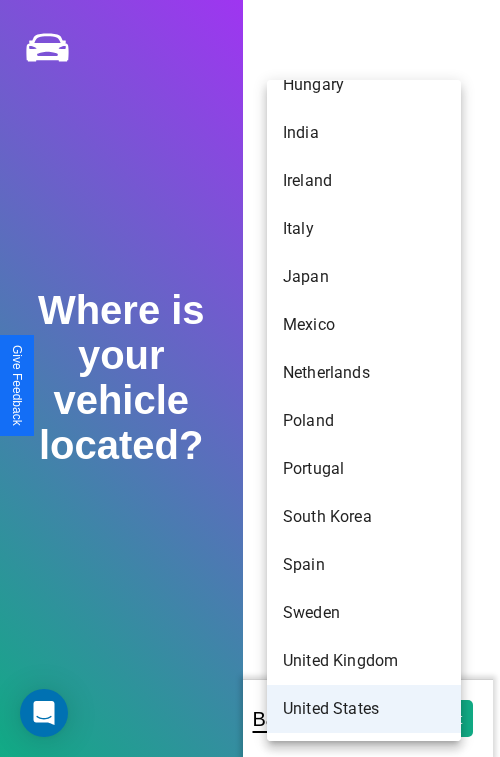click on "United States" at bounding box center [364, 709] 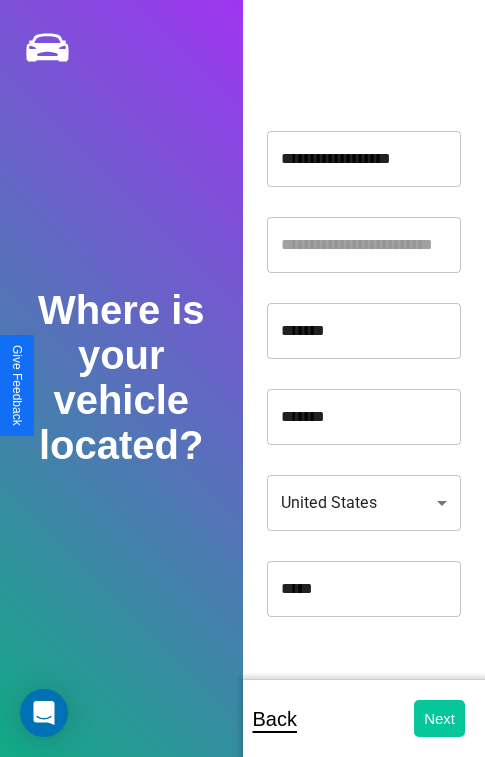 click on "Next" at bounding box center [439, 718] 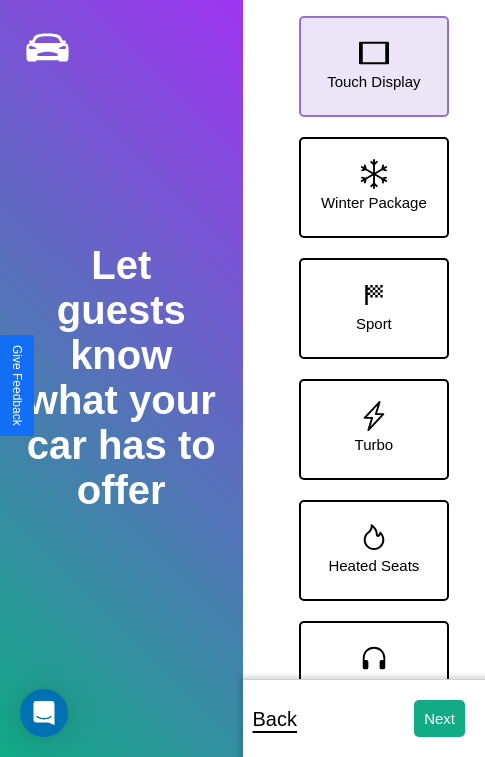 click 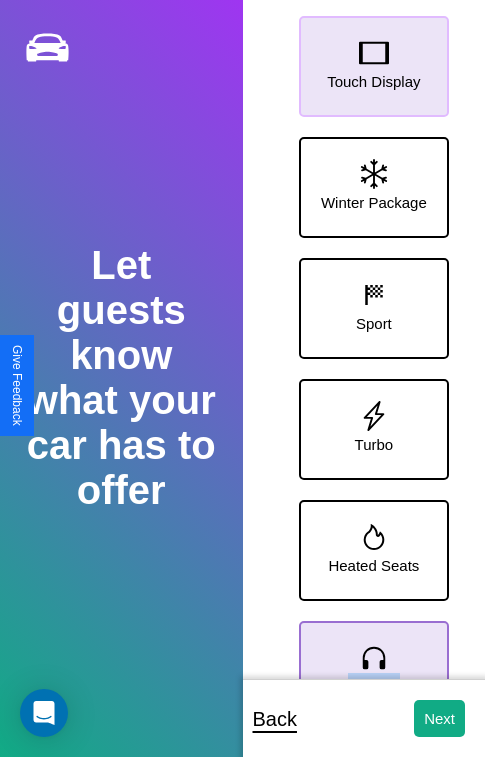 click 